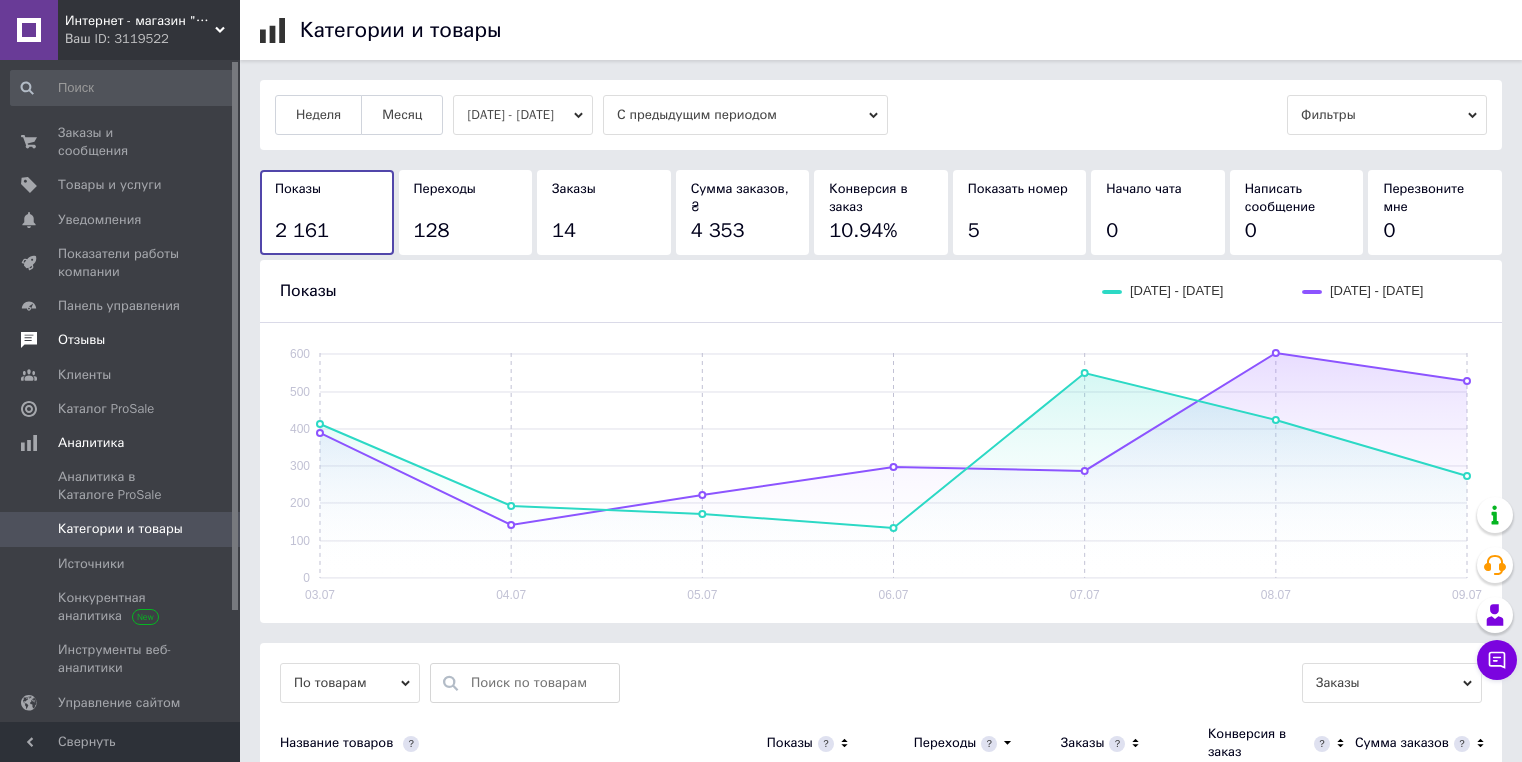 scroll, scrollTop: 695, scrollLeft: 0, axis: vertical 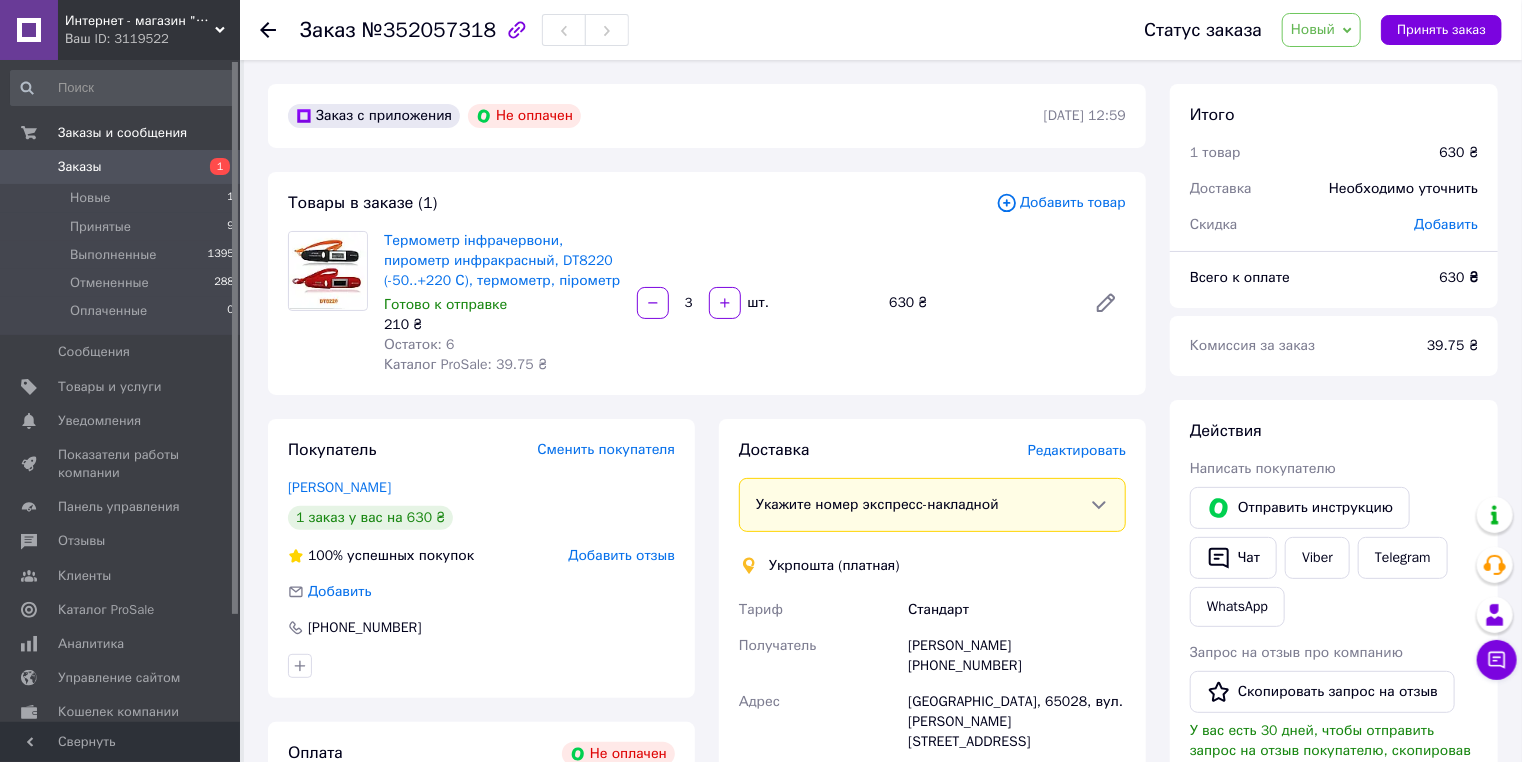 click on "Заказы" at bounding box center [80, 167] 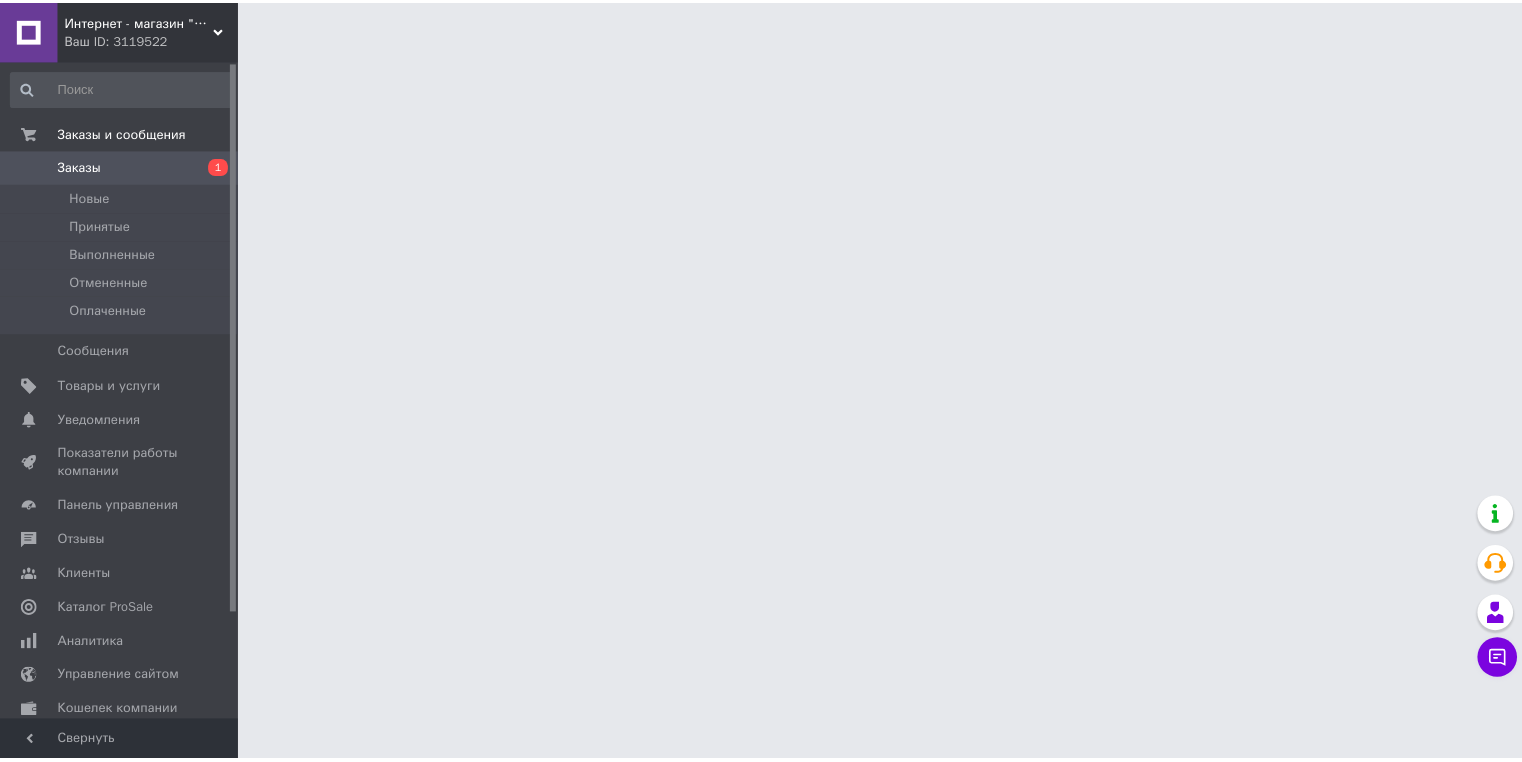 scroll, scrollTop: 0, scrollLeft: 0, axis: both 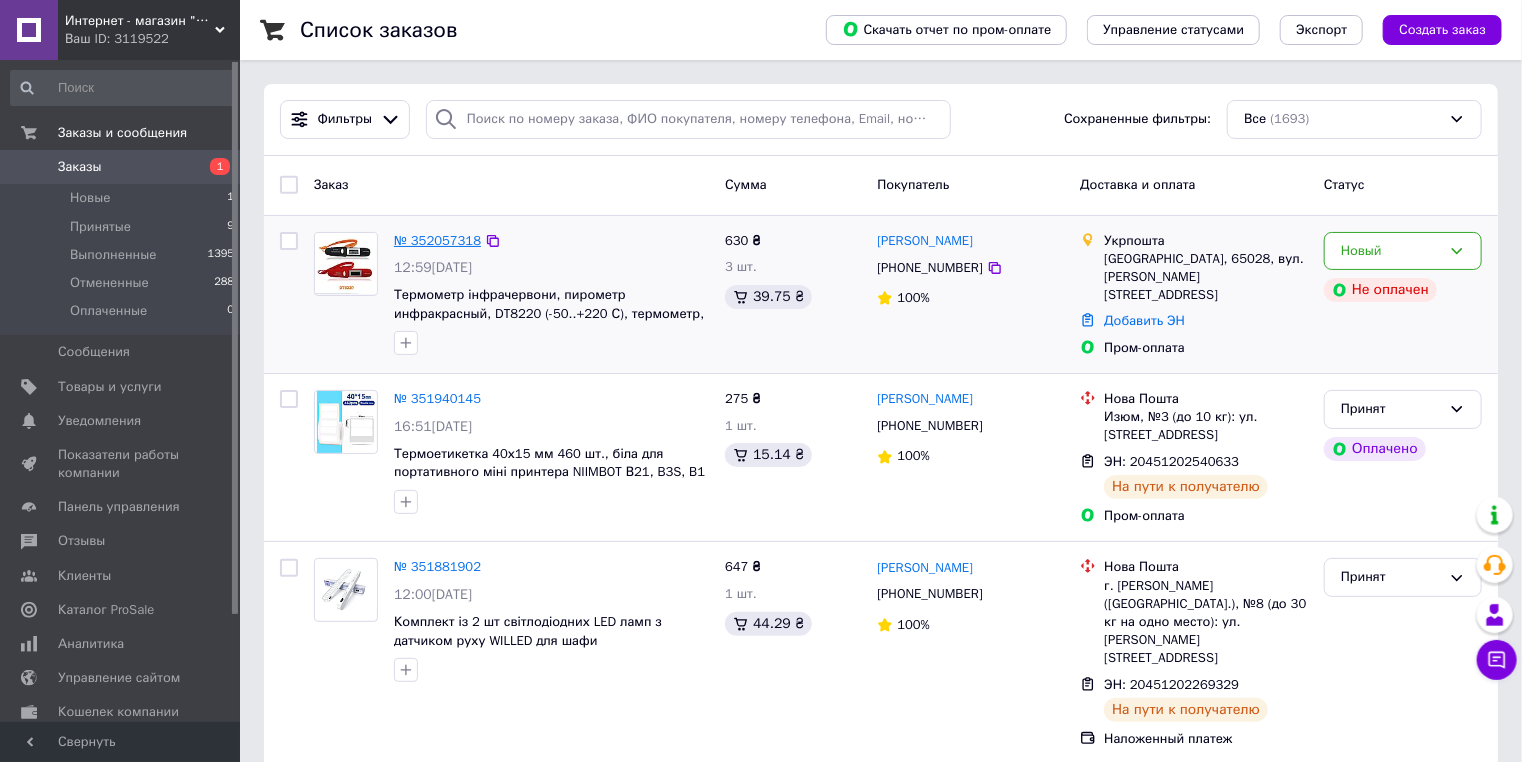 click on "№ 352057318" at bounding box center [437, 240] 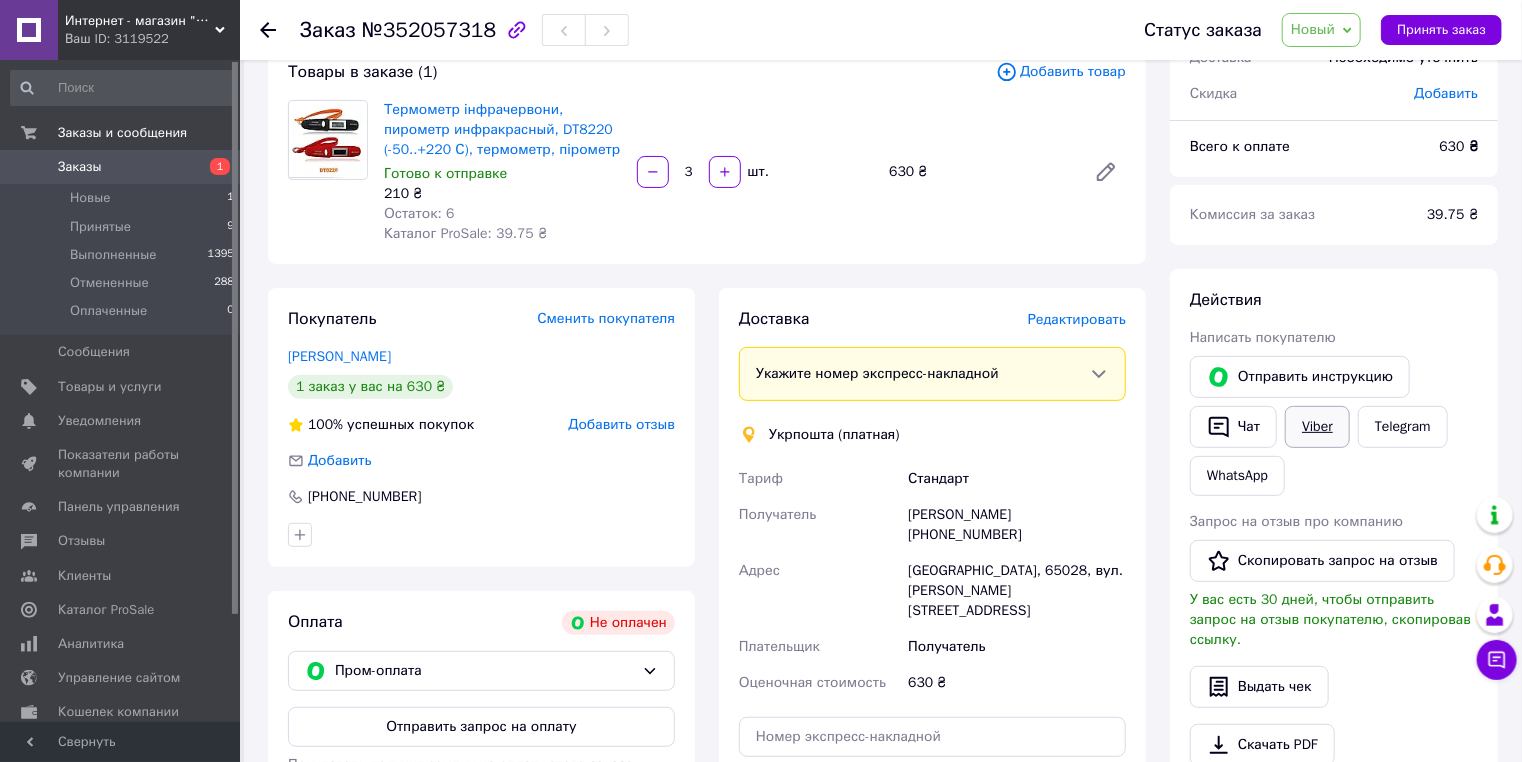 scroll, scrollTop: 160, scrollLeft: 0, axis: vertical 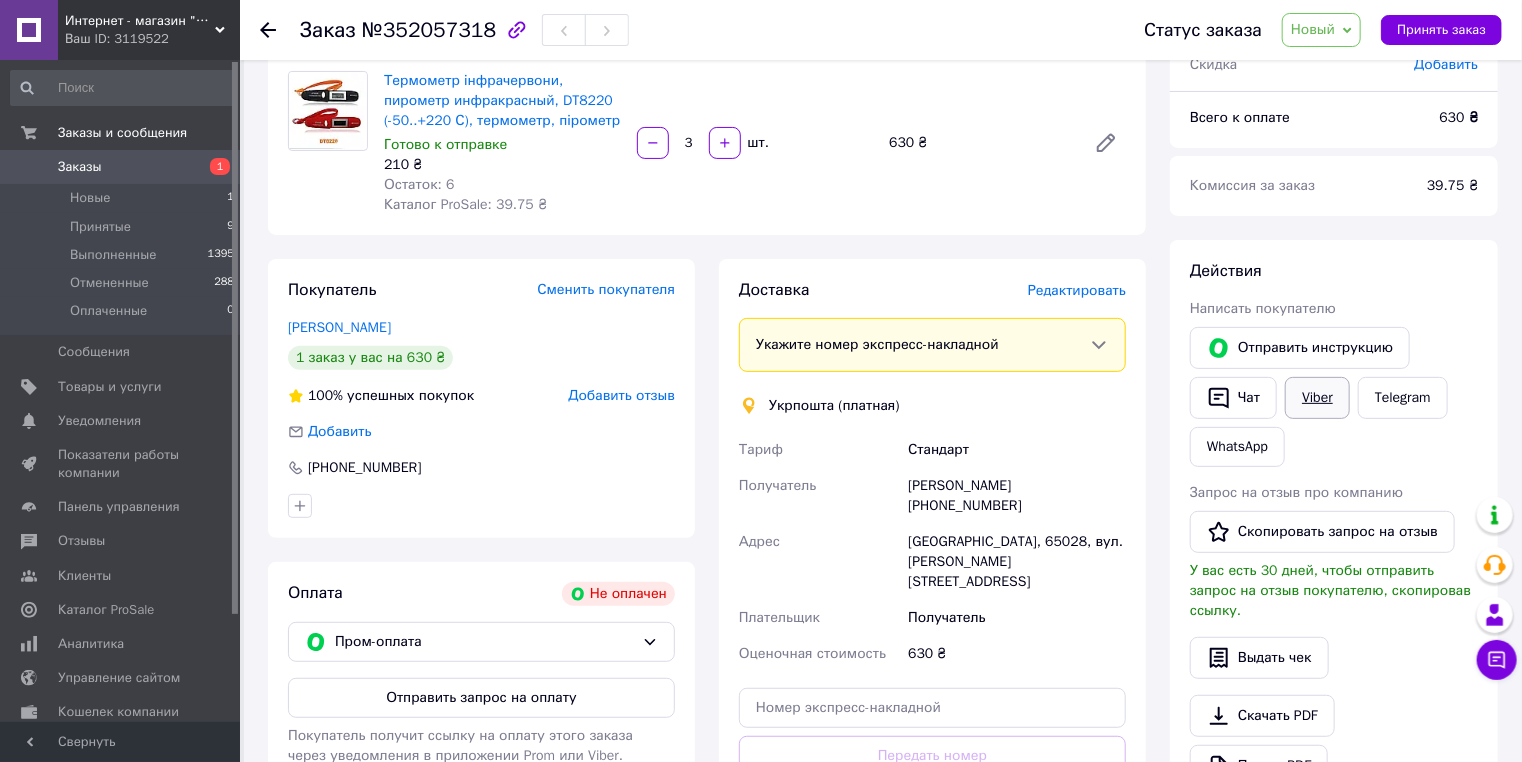 click on "Viber" at bounding box center (1317, 398) 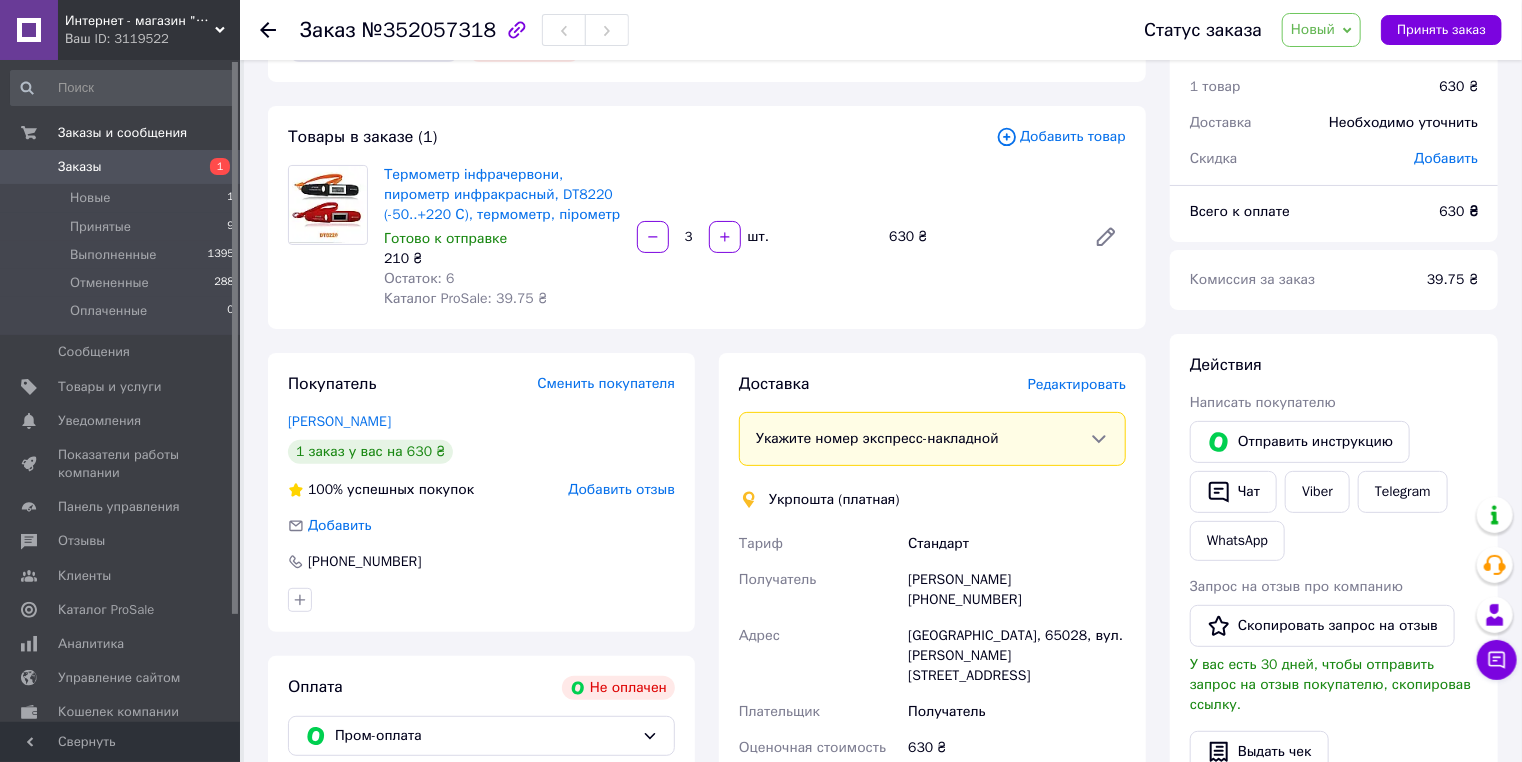 scroll, scrollTop: 0, scrollLeft: 0, axis: both 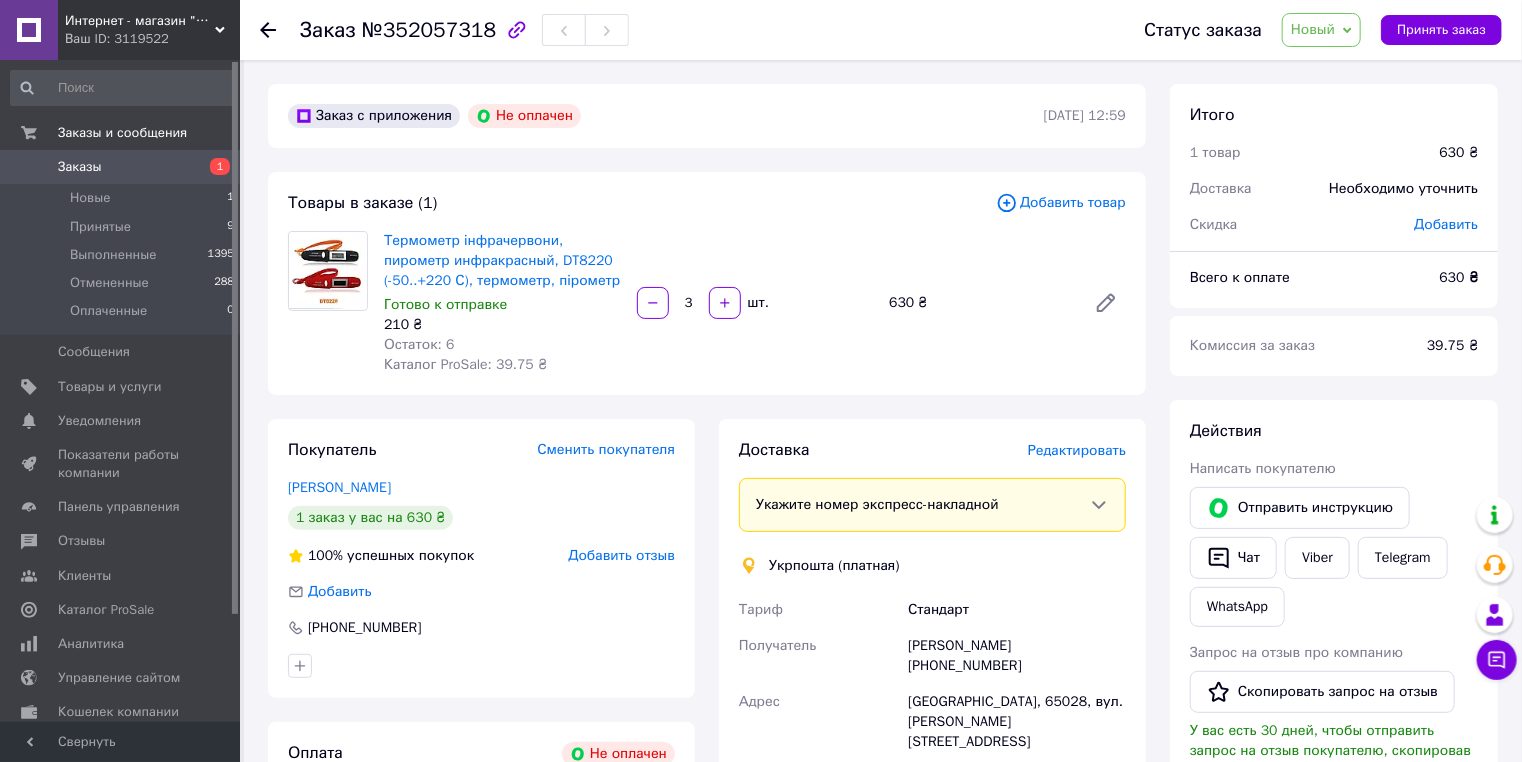 click on "Заказы" at bounding box center (121, 167) 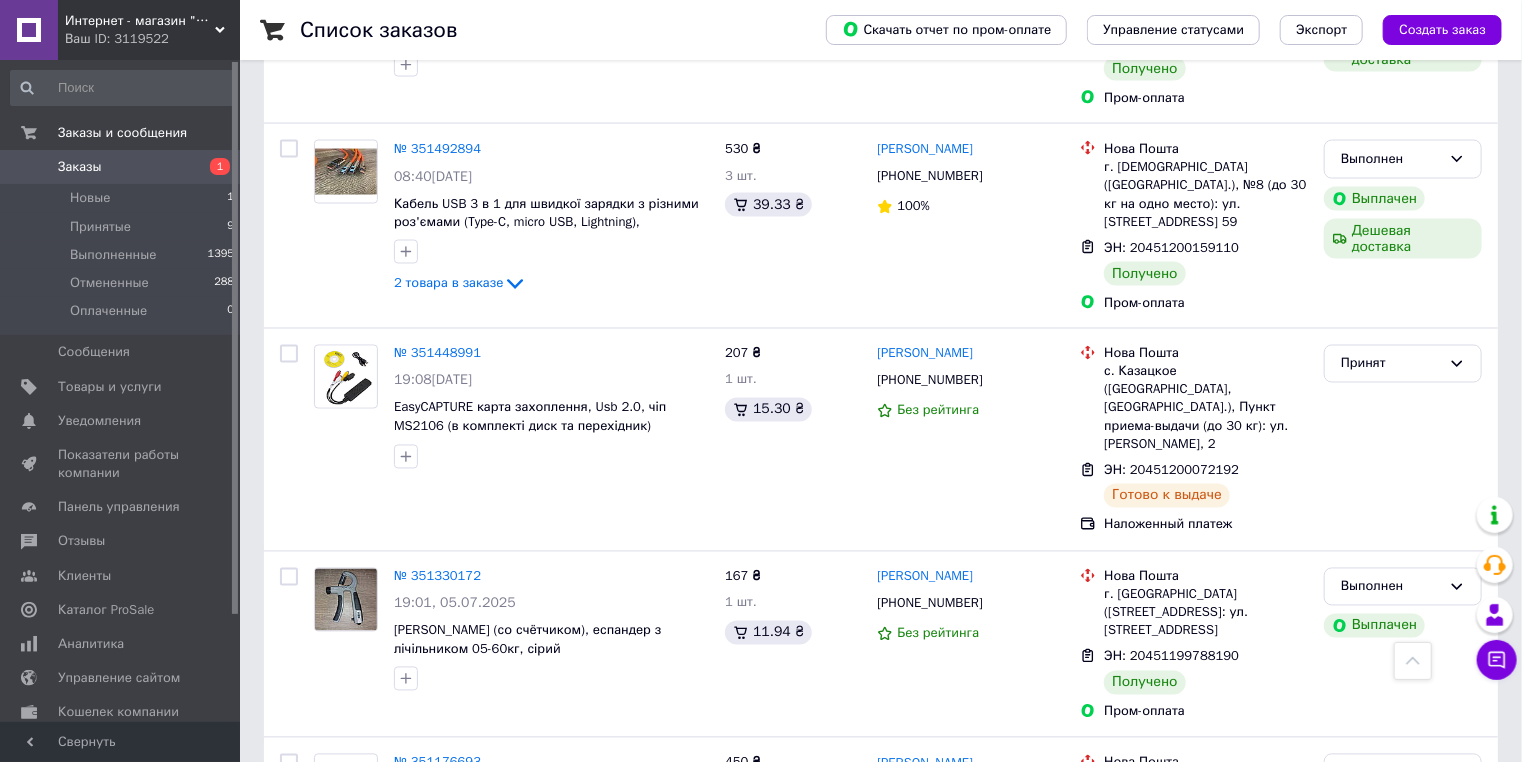 scroll, scrollTop: 1600, scrollLeft: 0, axis: vertical 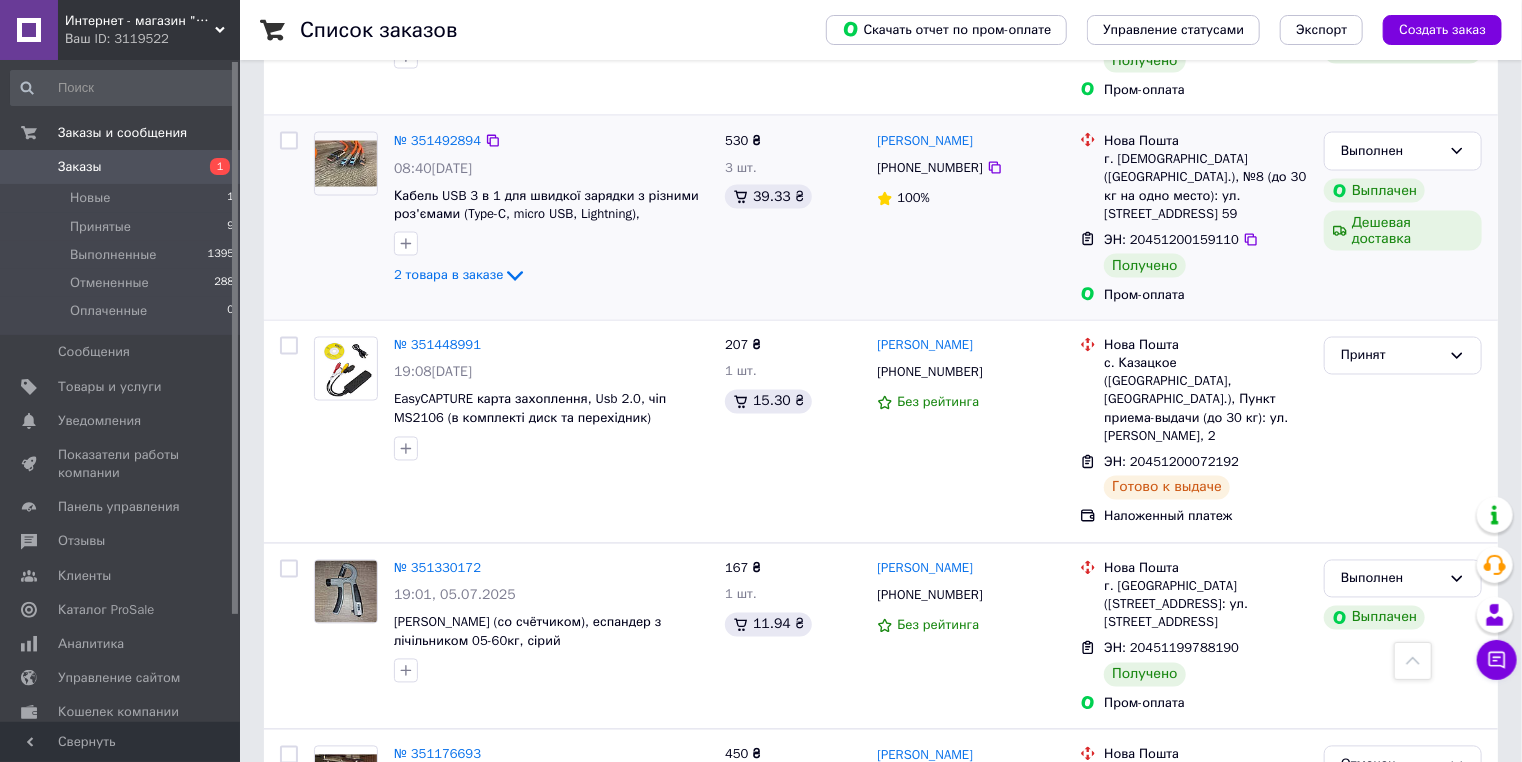 click at bounding box center [346, 210] 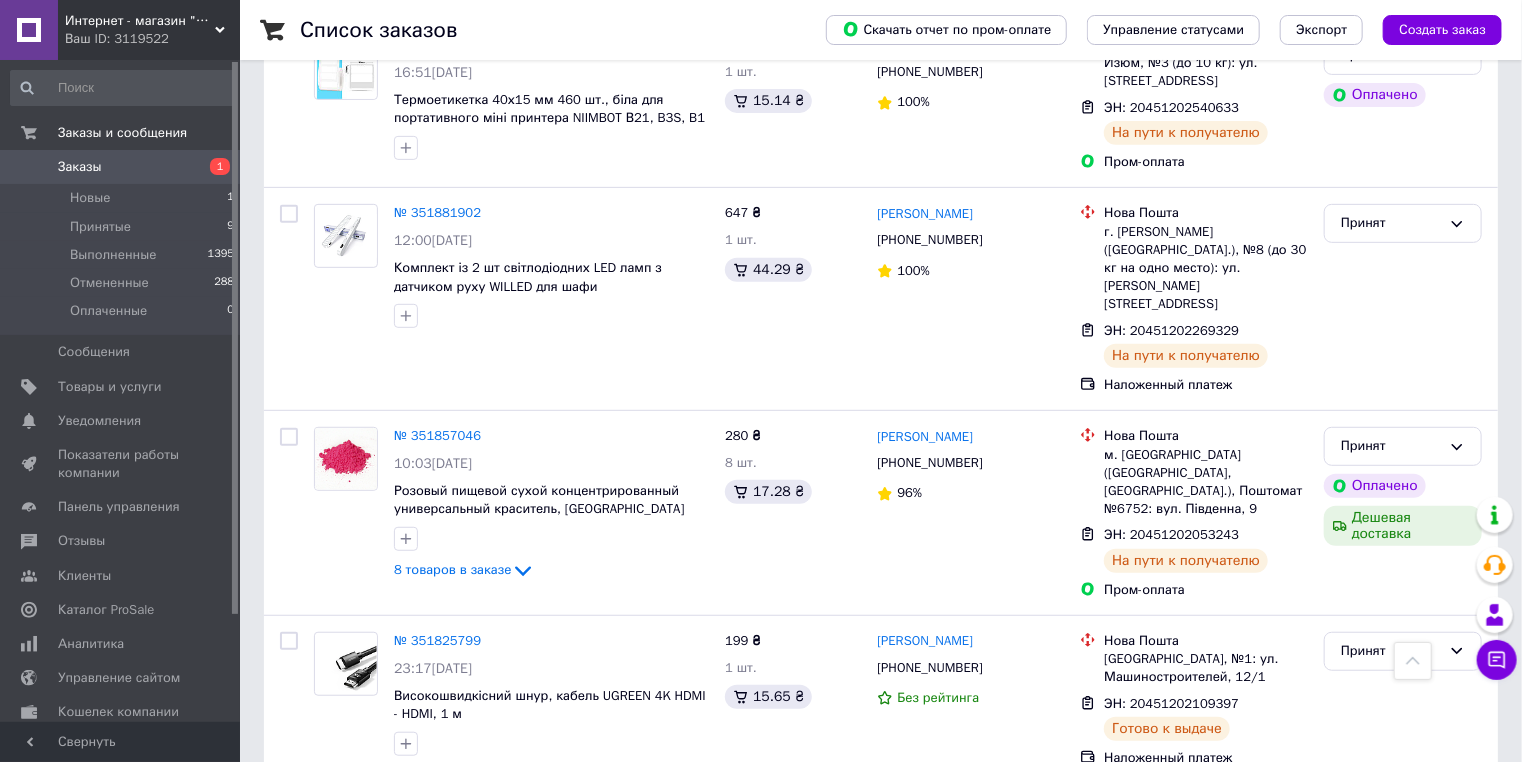 scroll, scrollTop: 240, scrollLeft: 0, axis: vertical 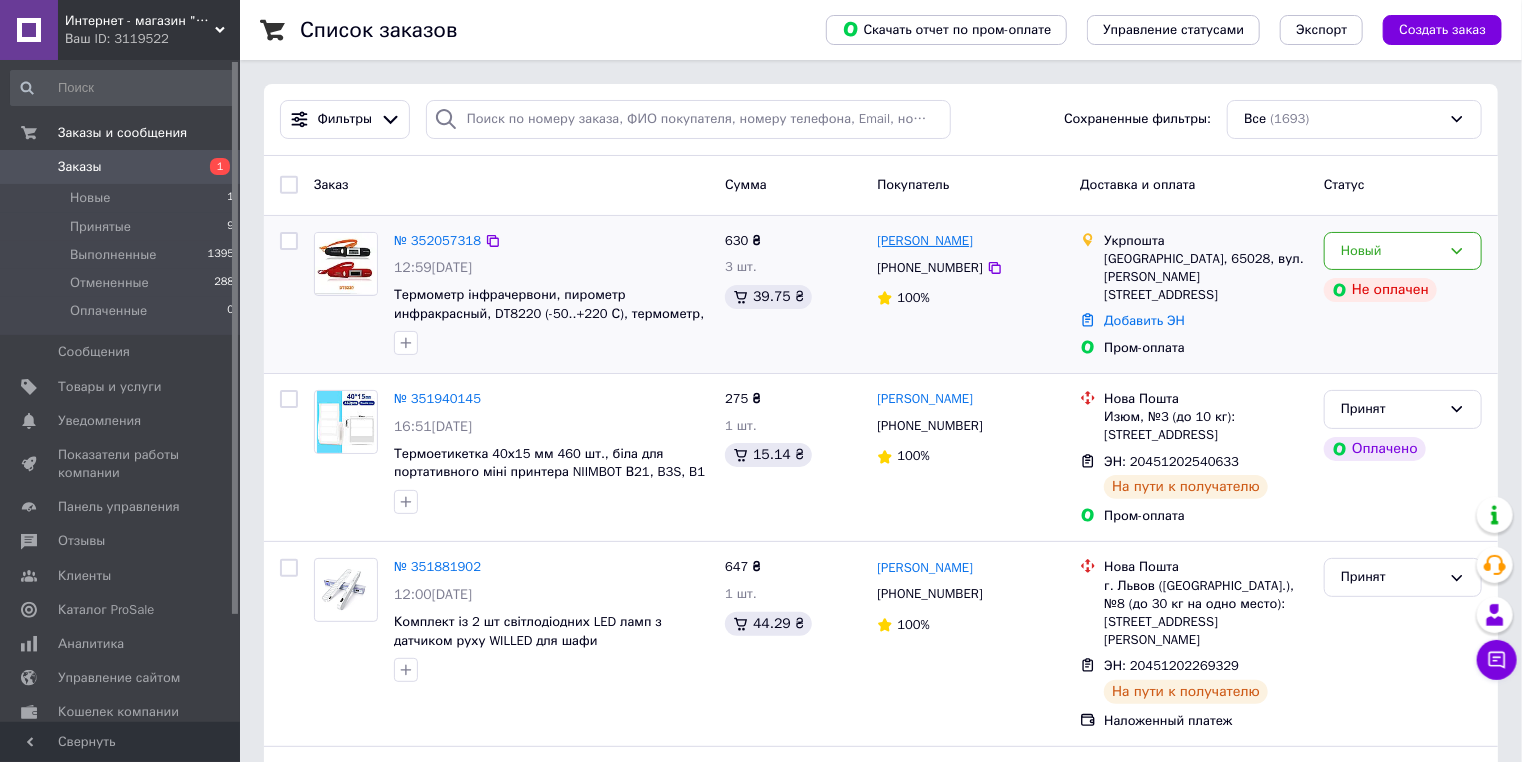 click on "[PERSON_NAME]" at bounding box center [925, 241] 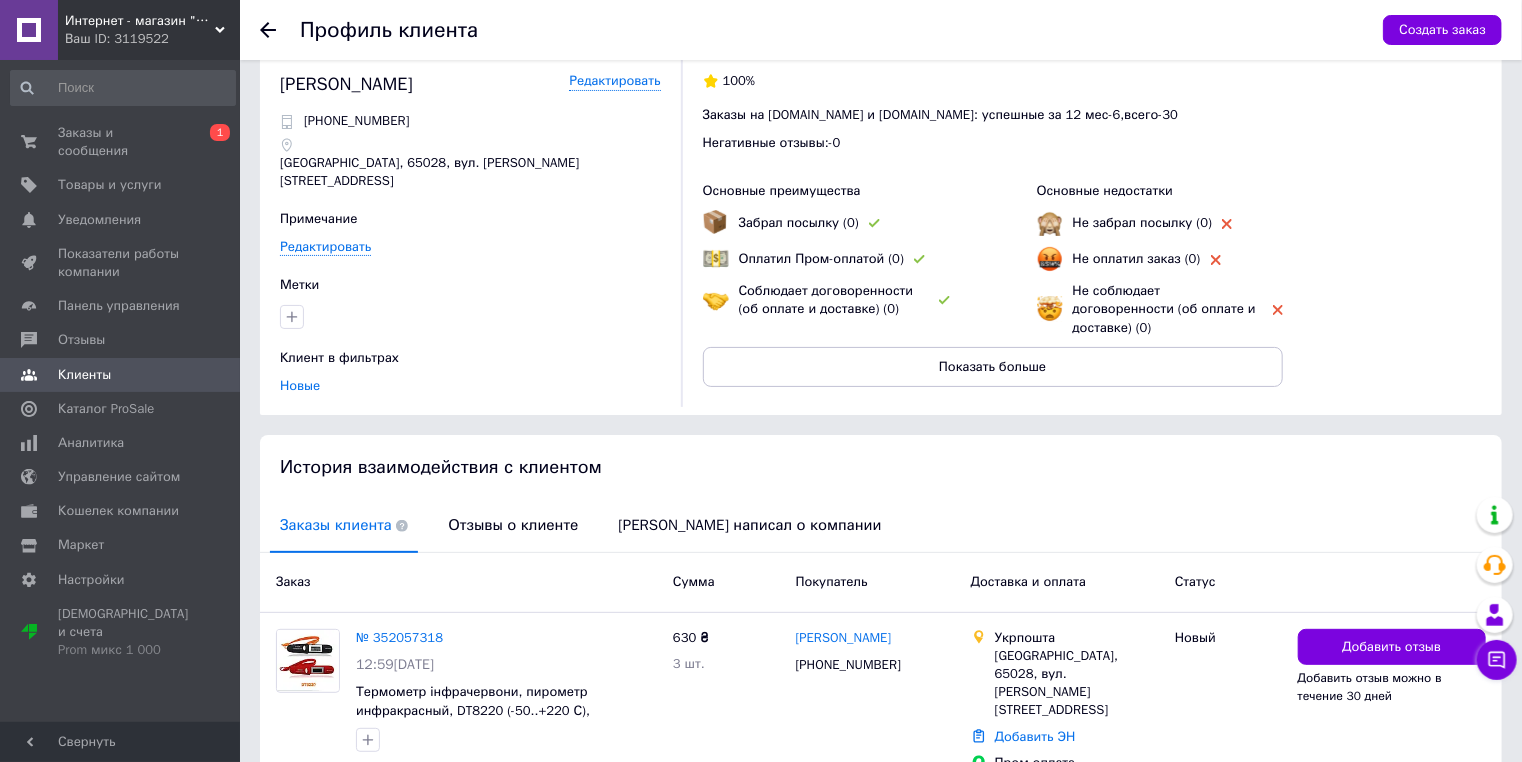 scroll, scrollTop: 0, scrollLeft: 0, axis: both 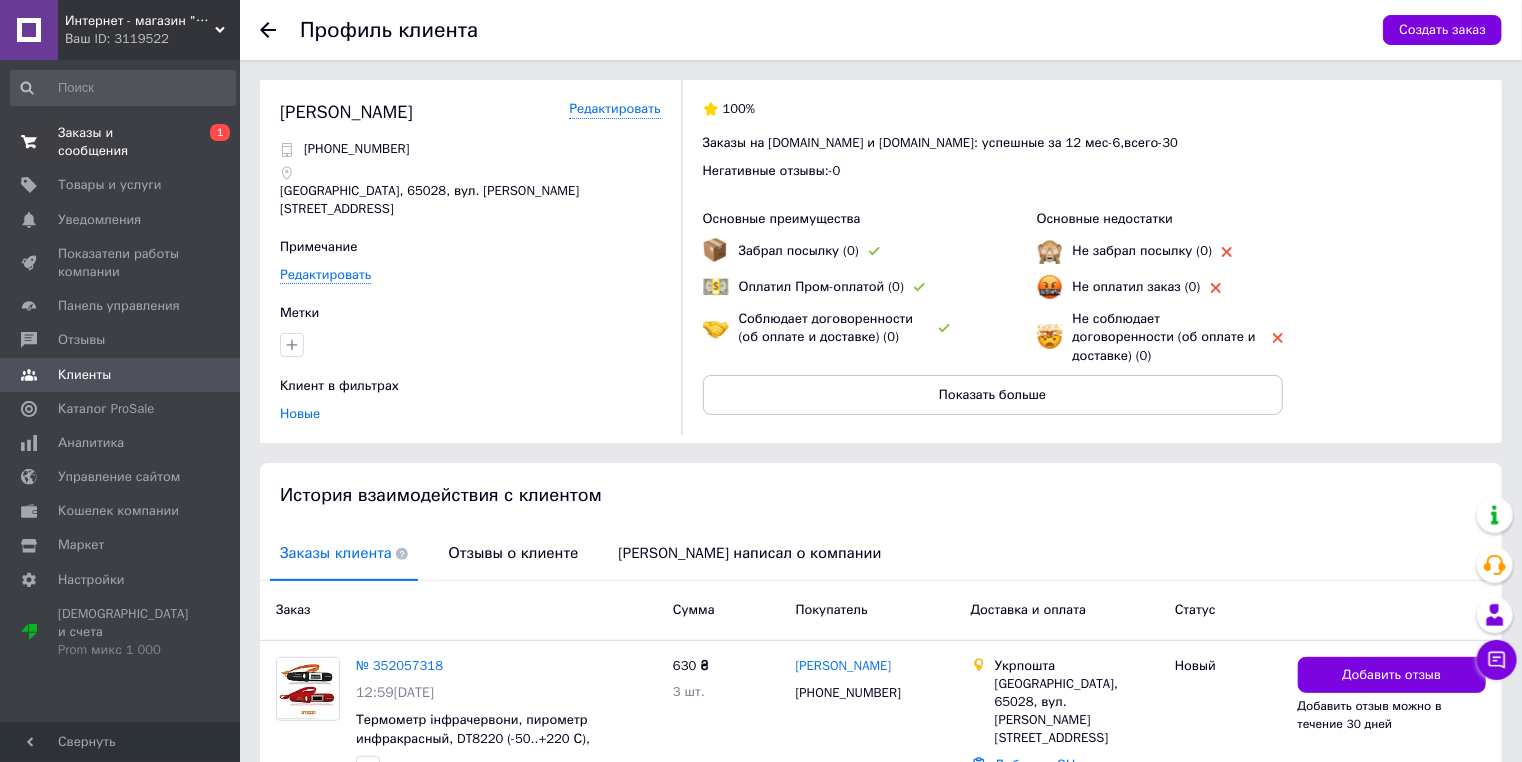 click on "Заказы и сообщения" at bounding box center (121, 142) 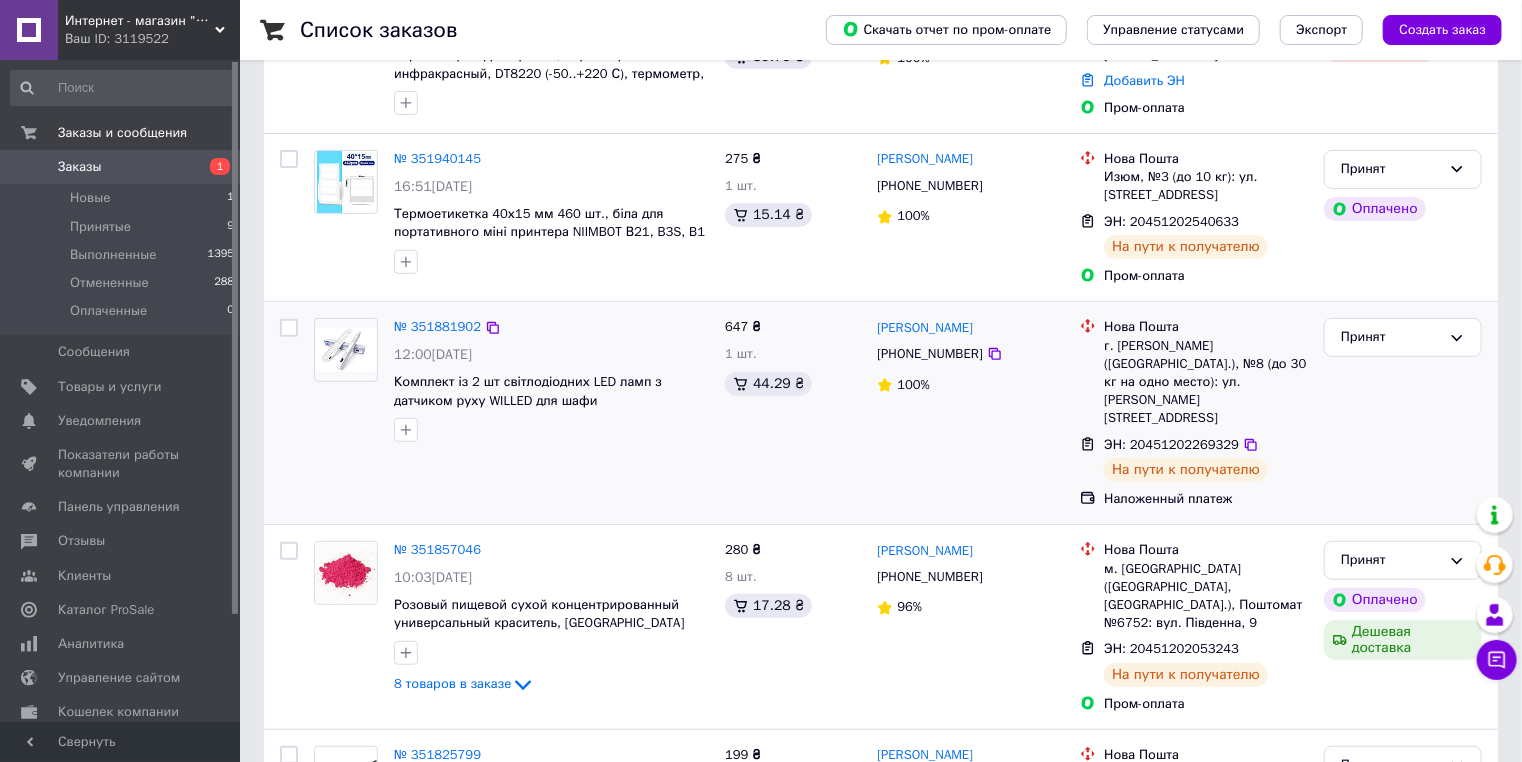 scroll, scrollTop: 0, scrollLeft: 0, axis: both 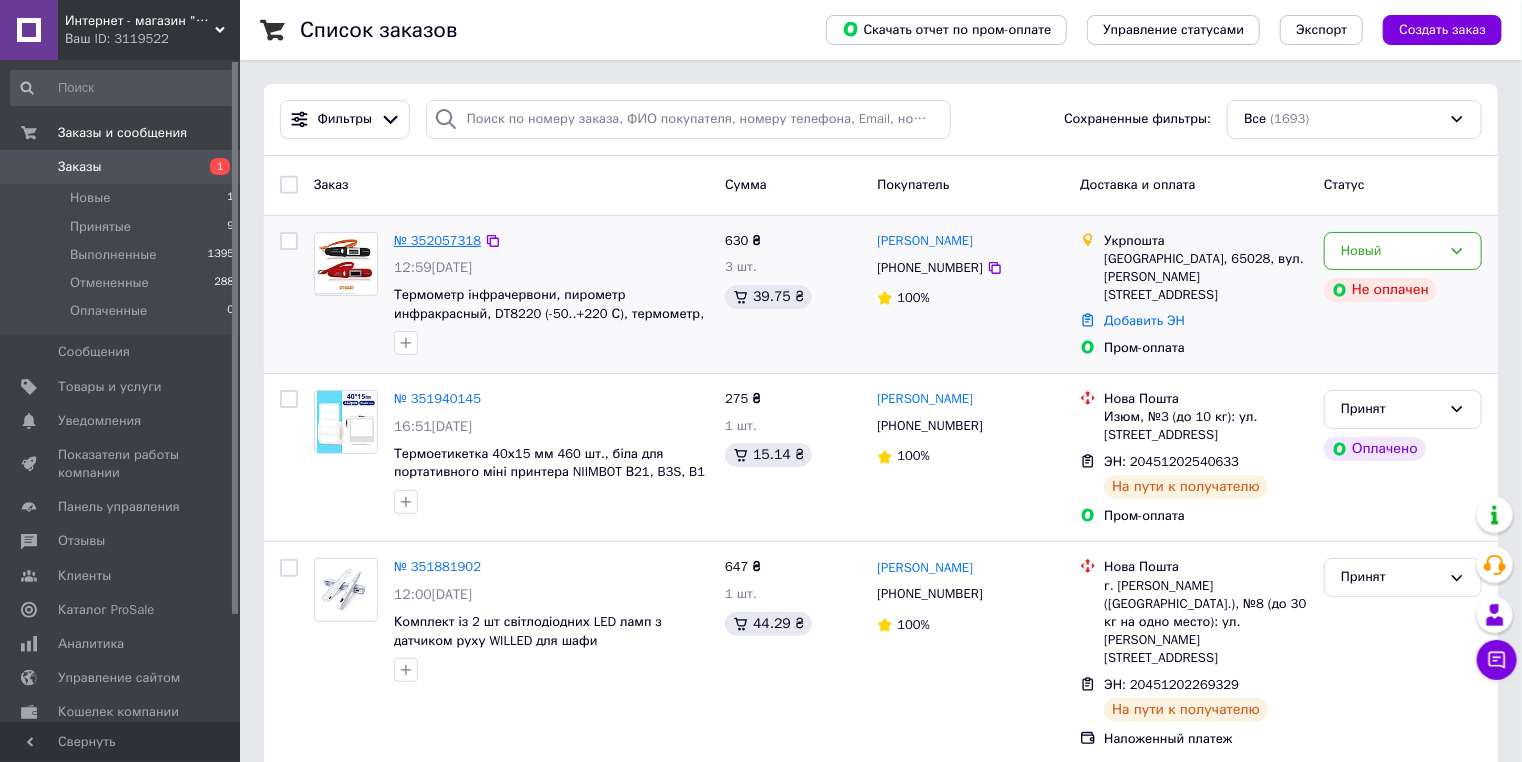 click on "№ 352057318" at bounding box center (437, 240) 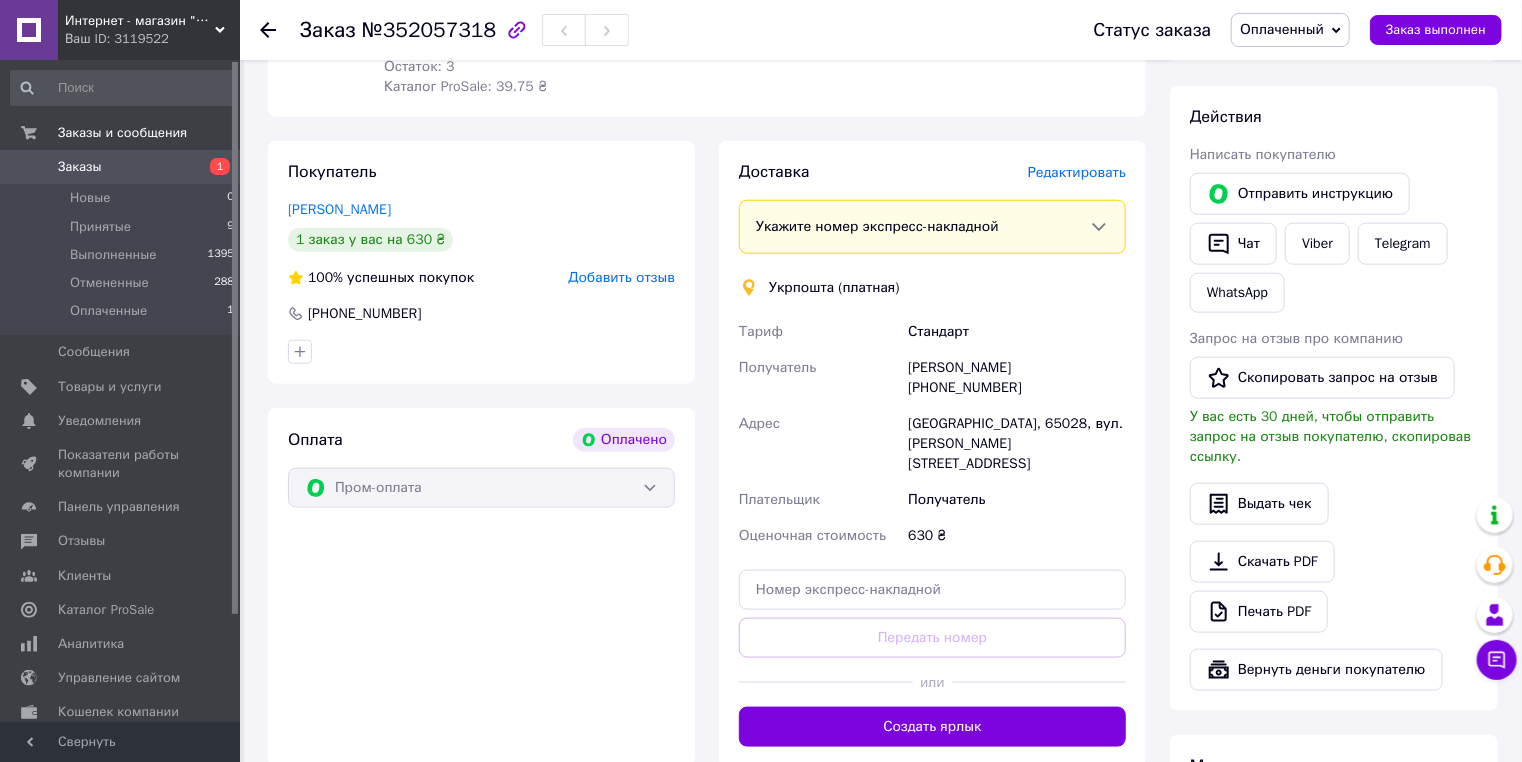 scroll, scrollTop: 880, scrollLeft: 0, axis: vertical 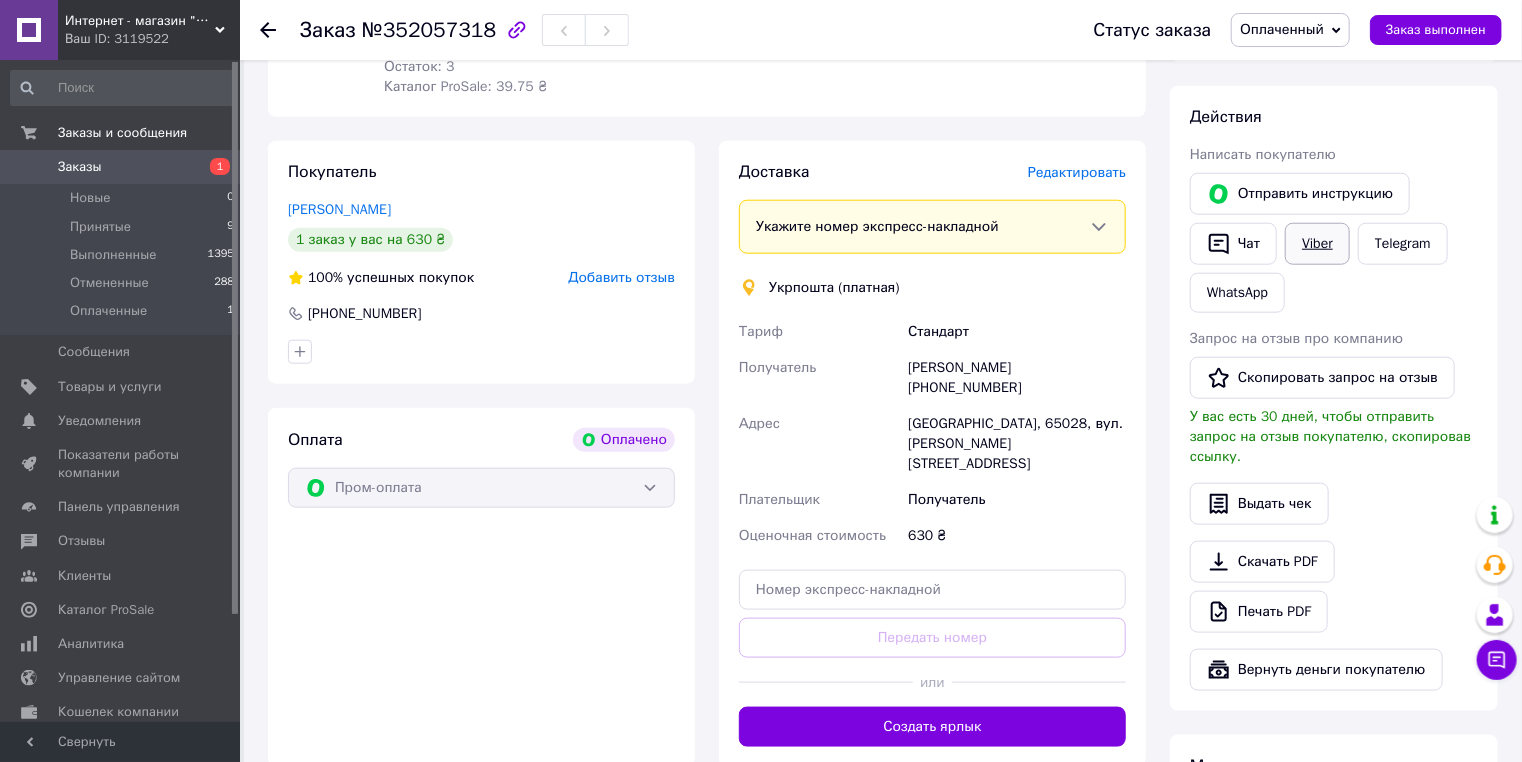 click on "Viber" at bounding box center [1317, 244] 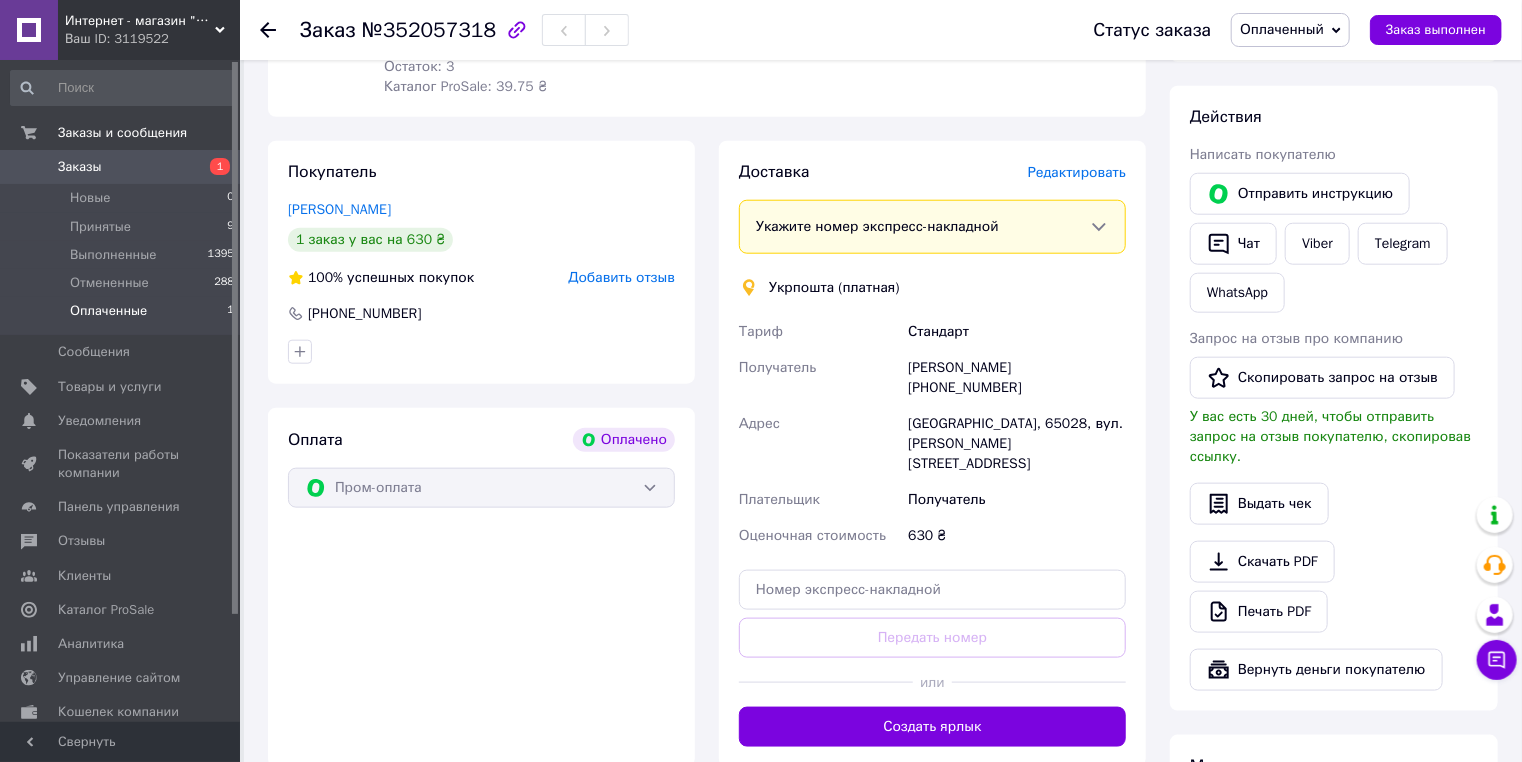 click on "Оплаченные" at bounding box center (108, 311) 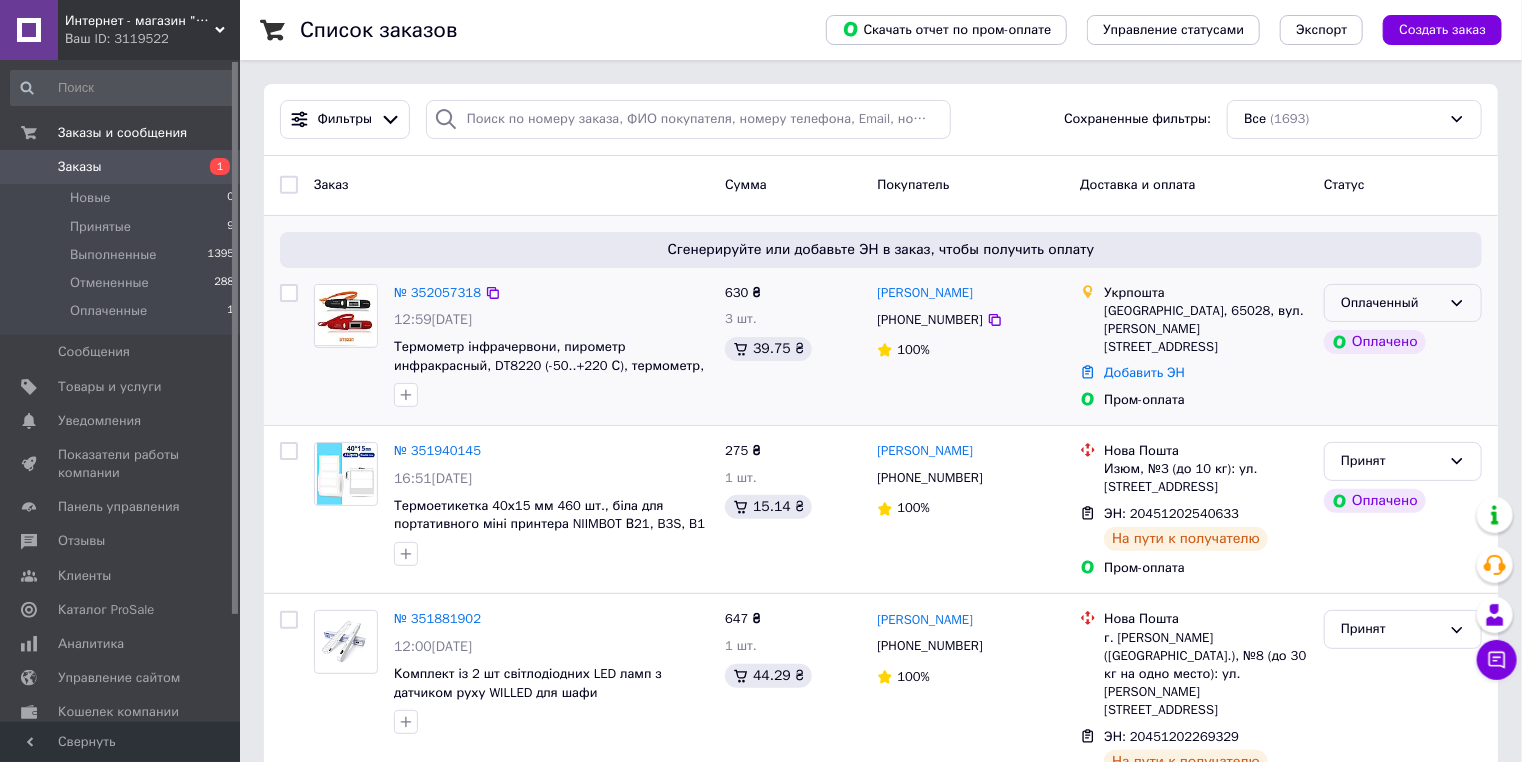click on "Оплаченный" at bounding box center (1391, 303) 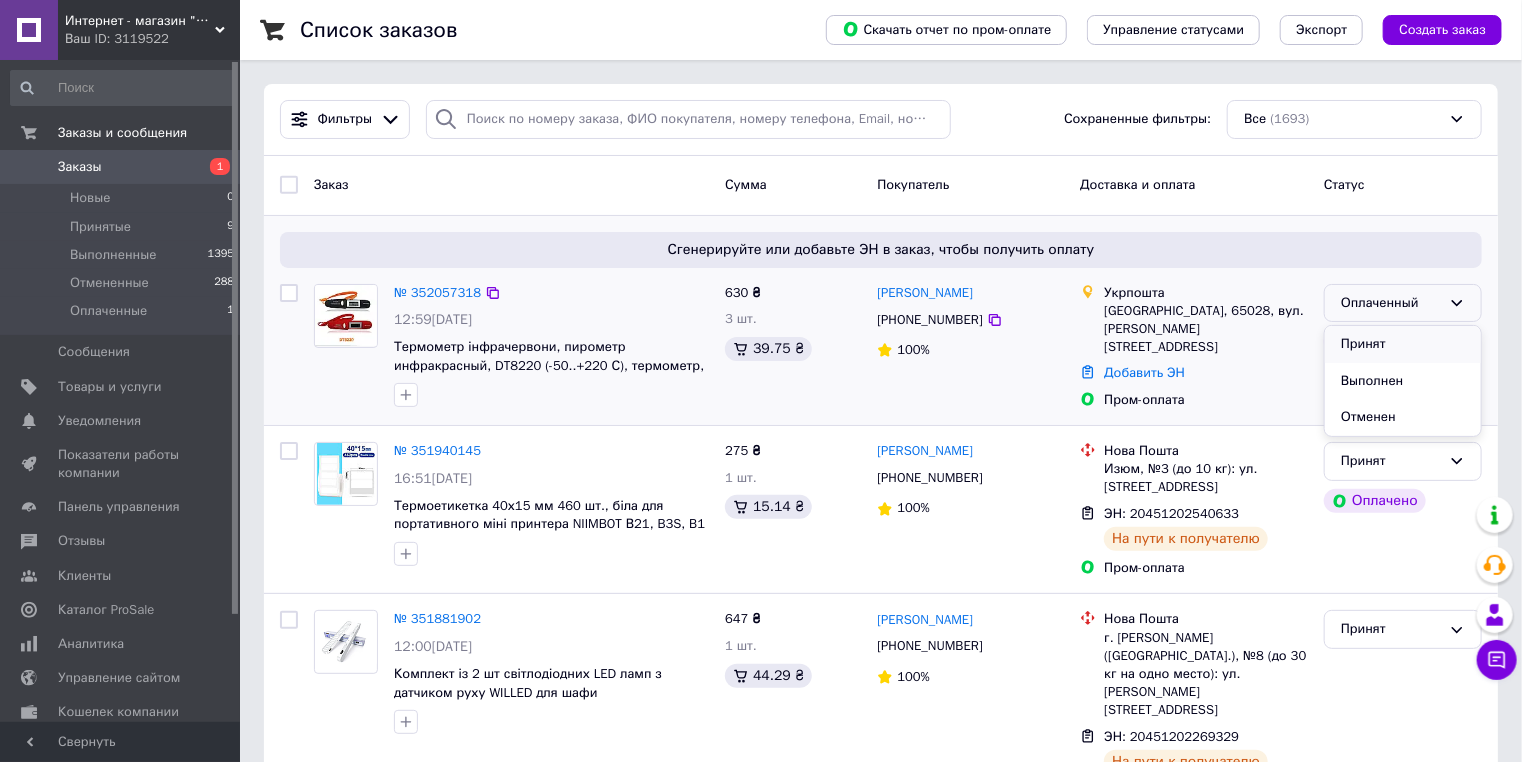 click on "Принят" at bounding box center [1403, 344] 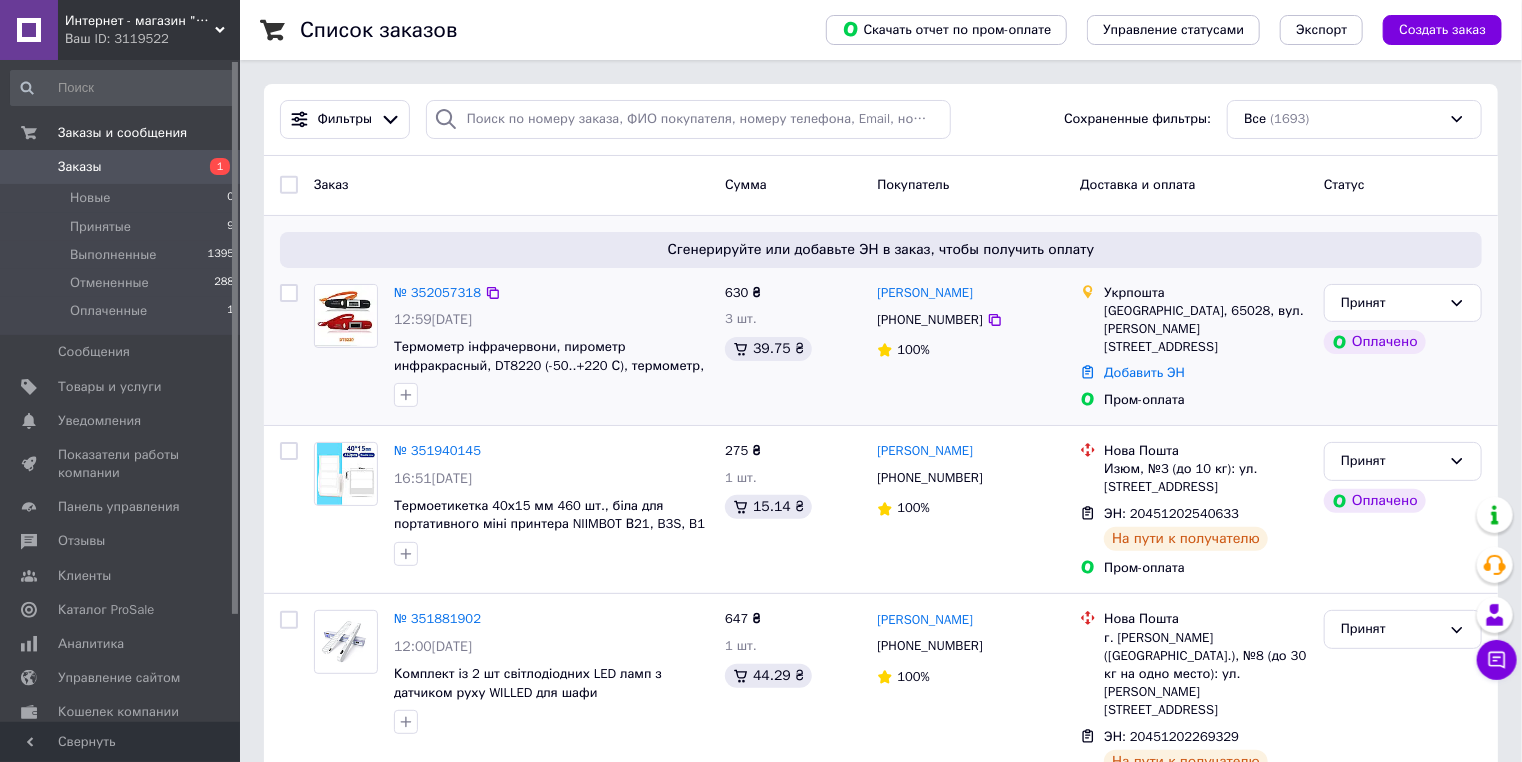 click on "№ 352057318" at bounding box center [437, 292] 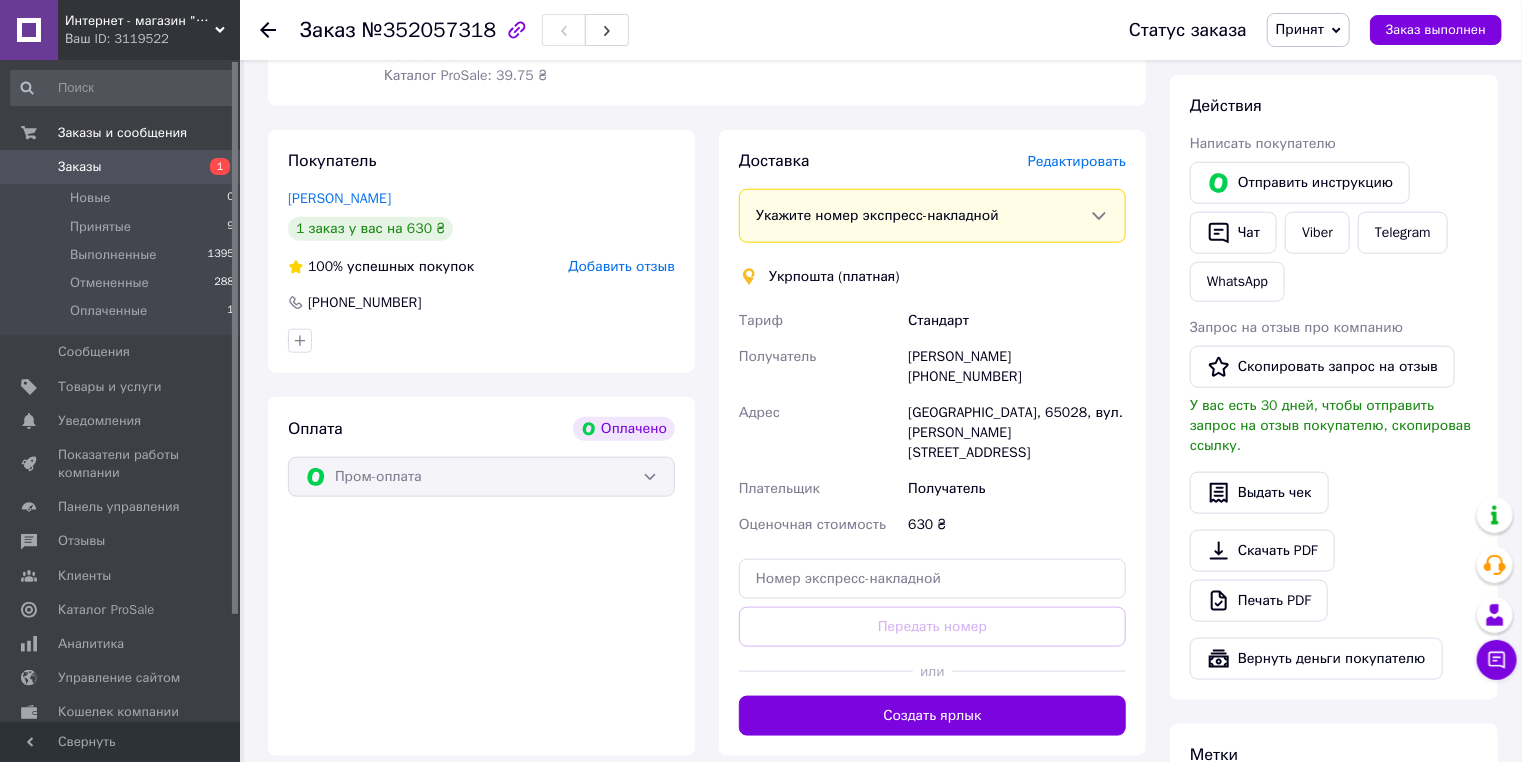 scroll, scrollTop: 1120, scrollLeft: 0, axis: vertical 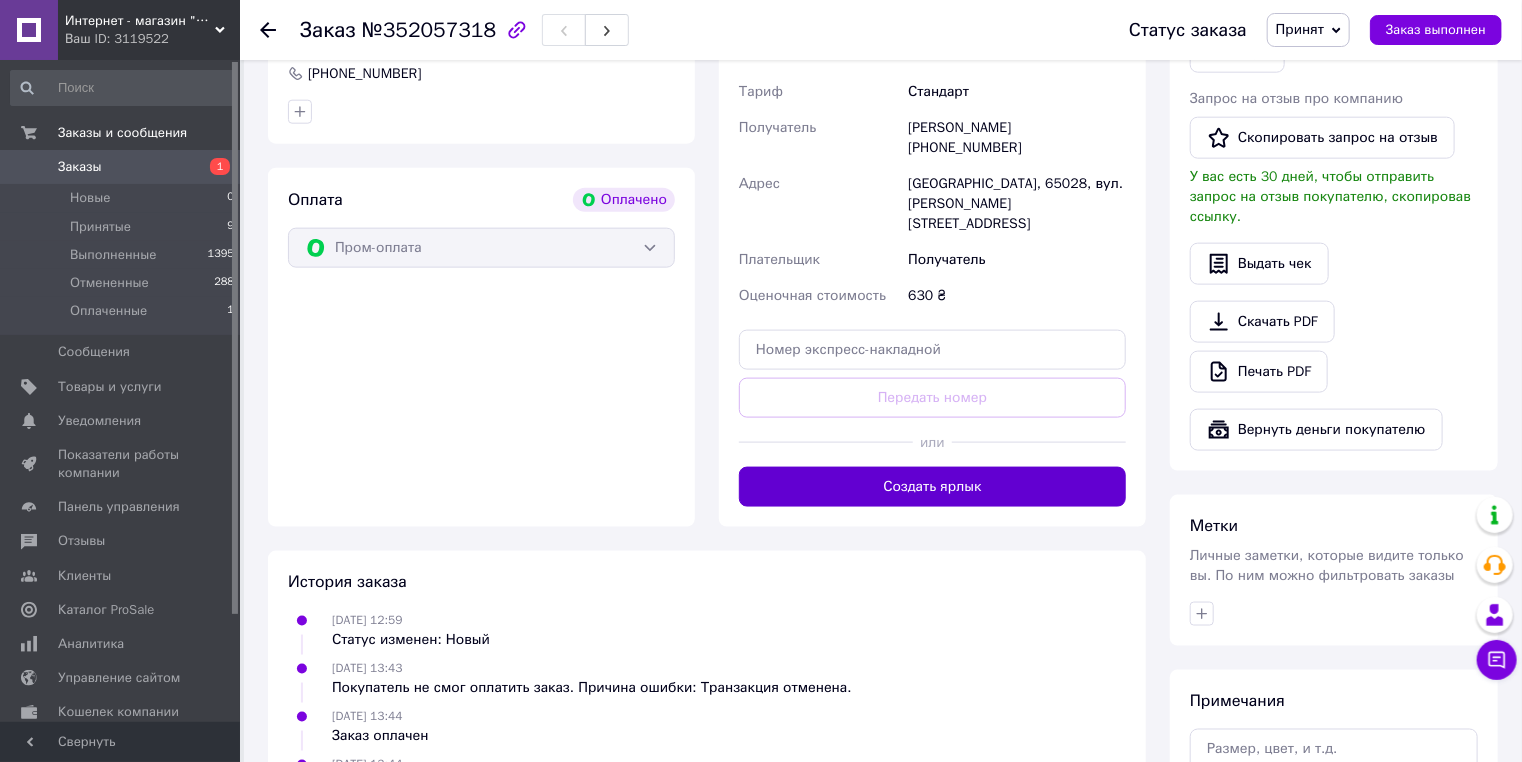 click on "Создать ярлык" at bounding box center [932, 487] 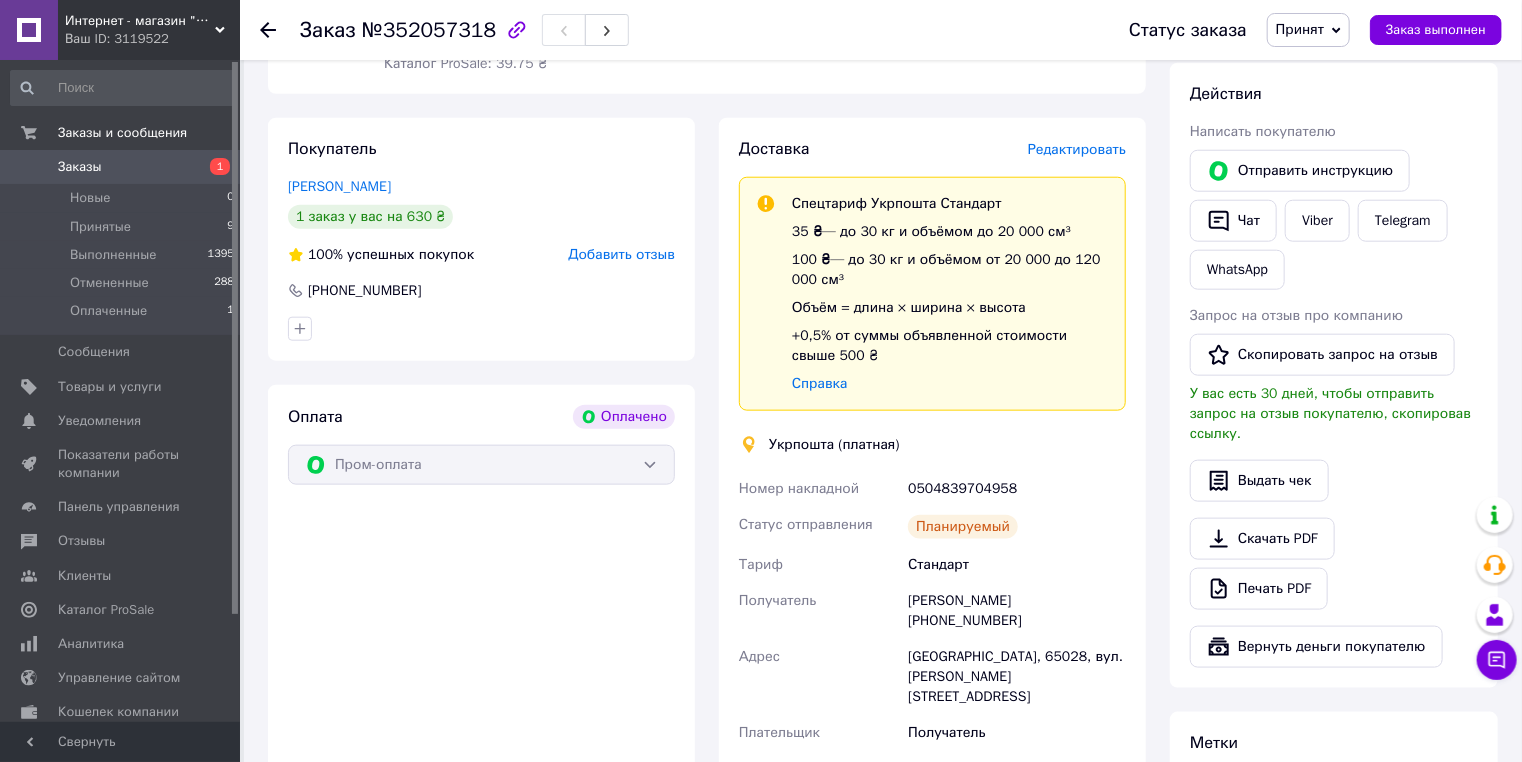 scroll, scrollTop: 880, scrollLeft: 0, axis: vertical 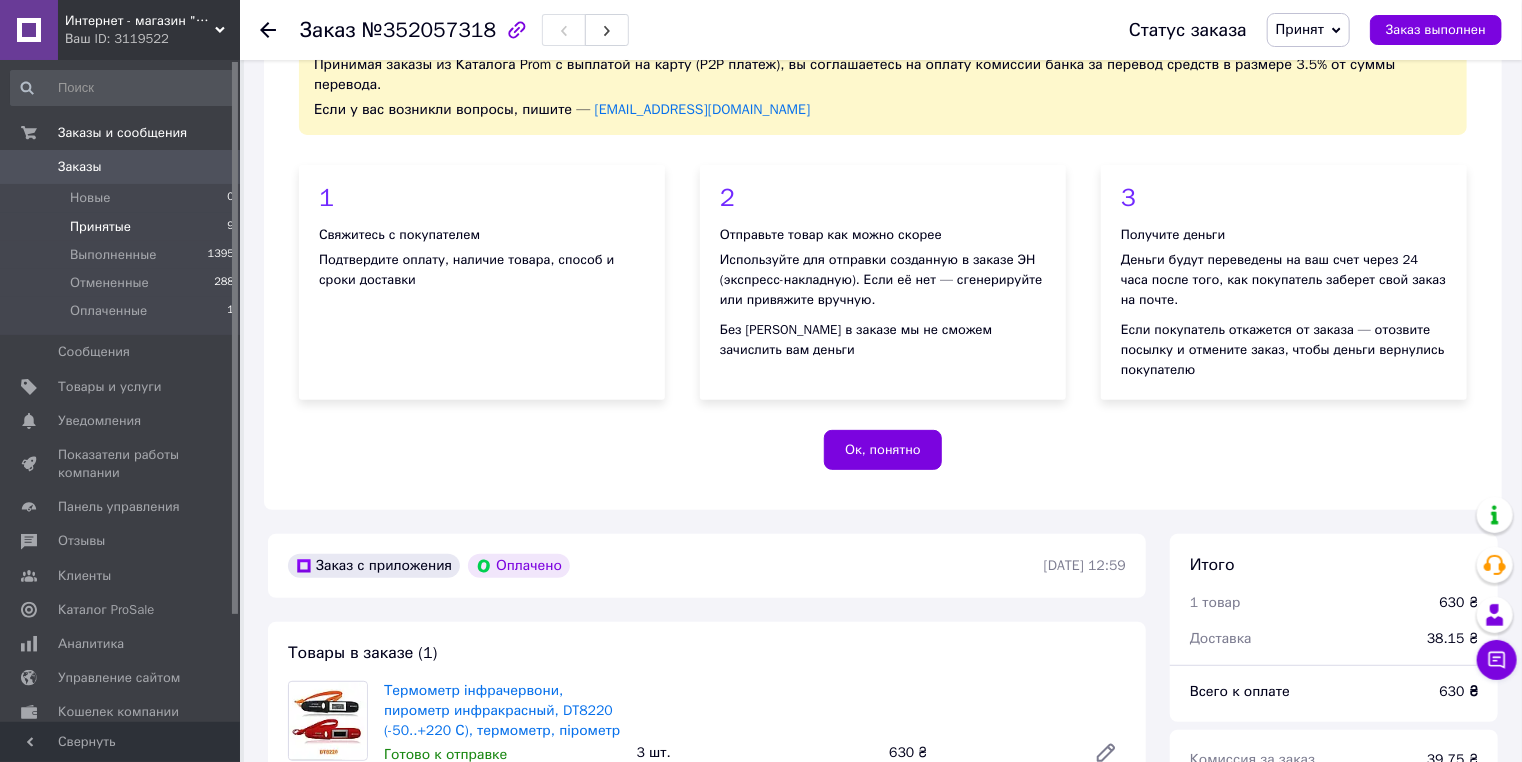 click on "Принятые" at bounding box center [100, 227] 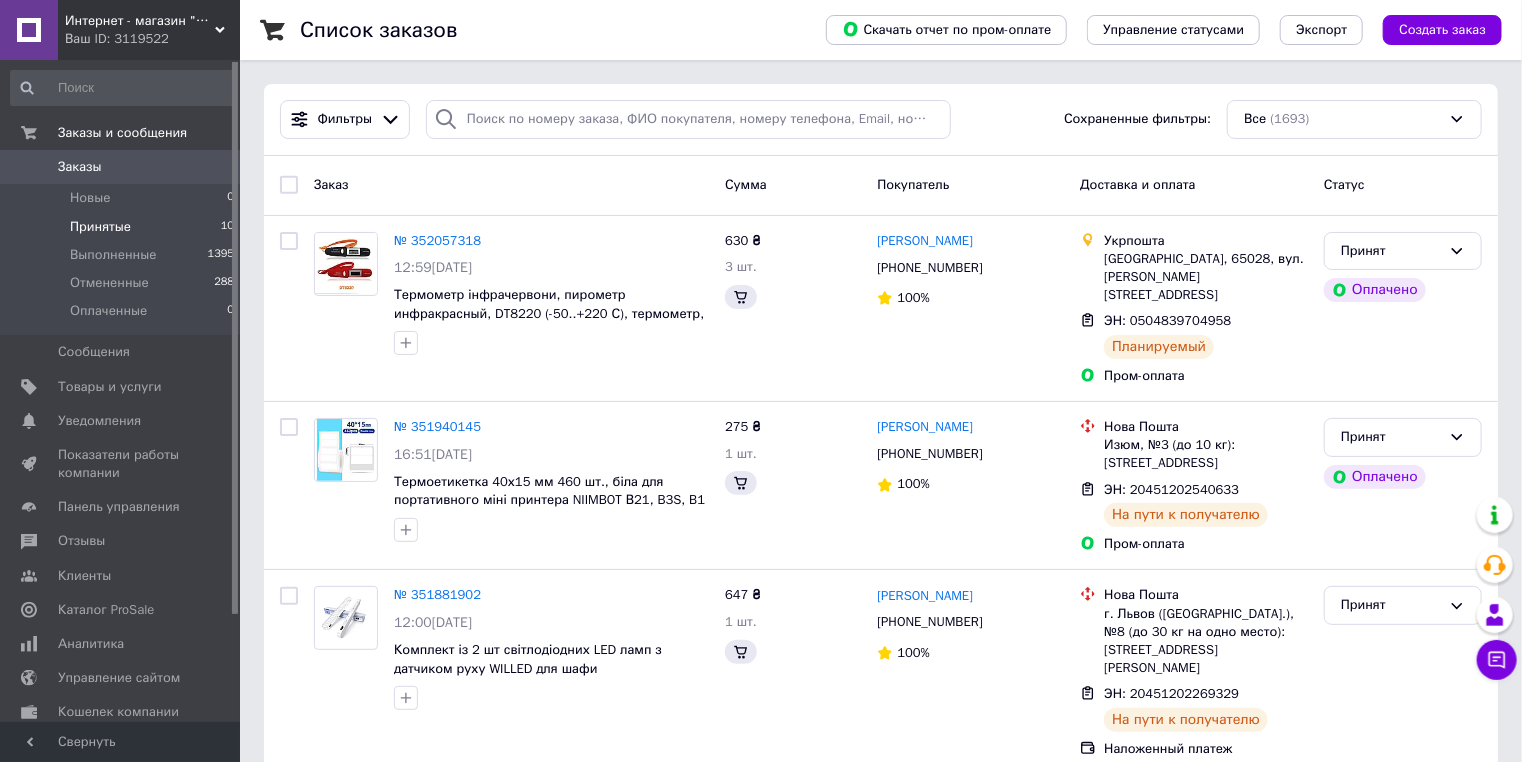 click on "Принятые" at bounding box center [100, 227] 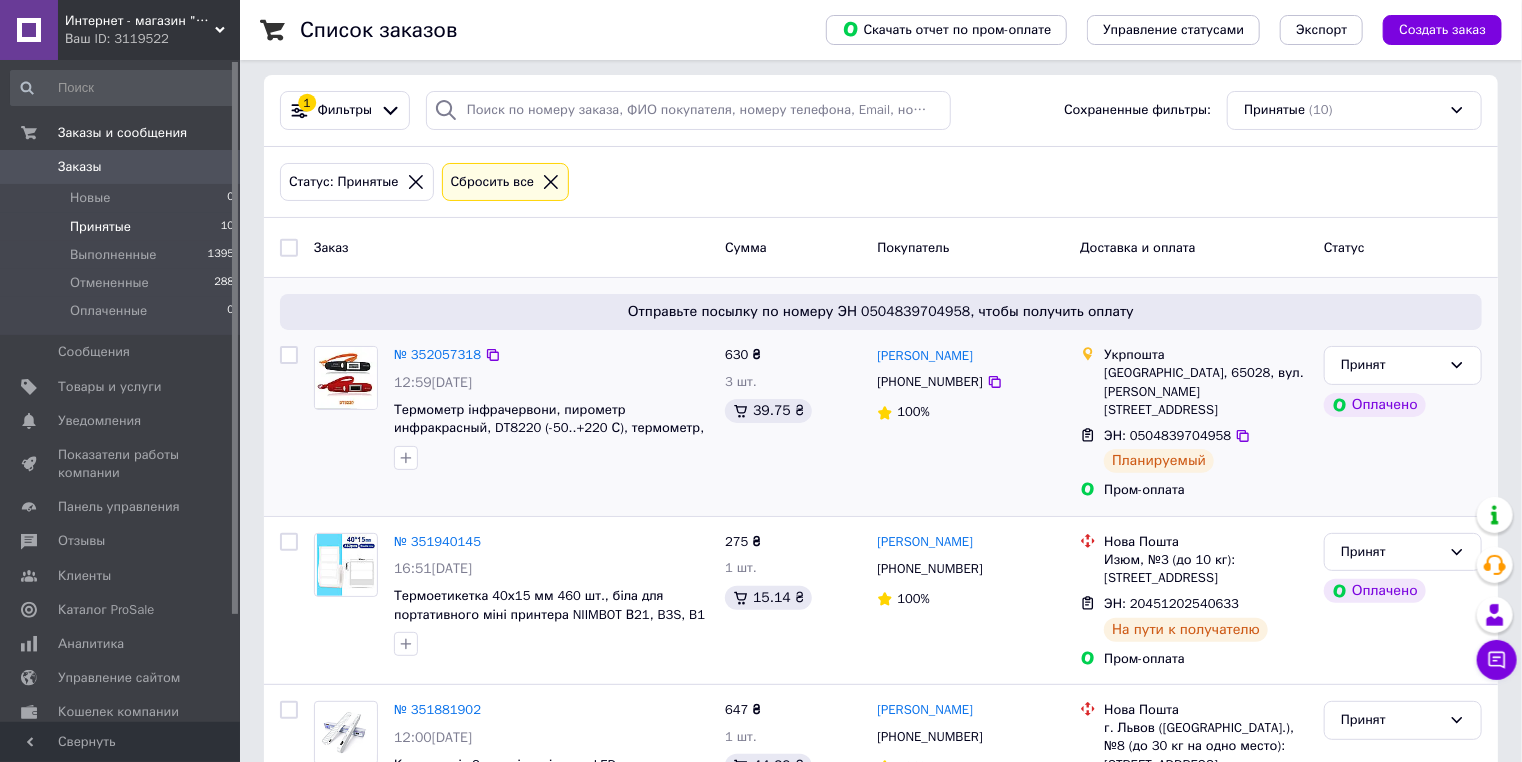 scroll, scrollTop: 0, scrollLeft: 0, axis: both 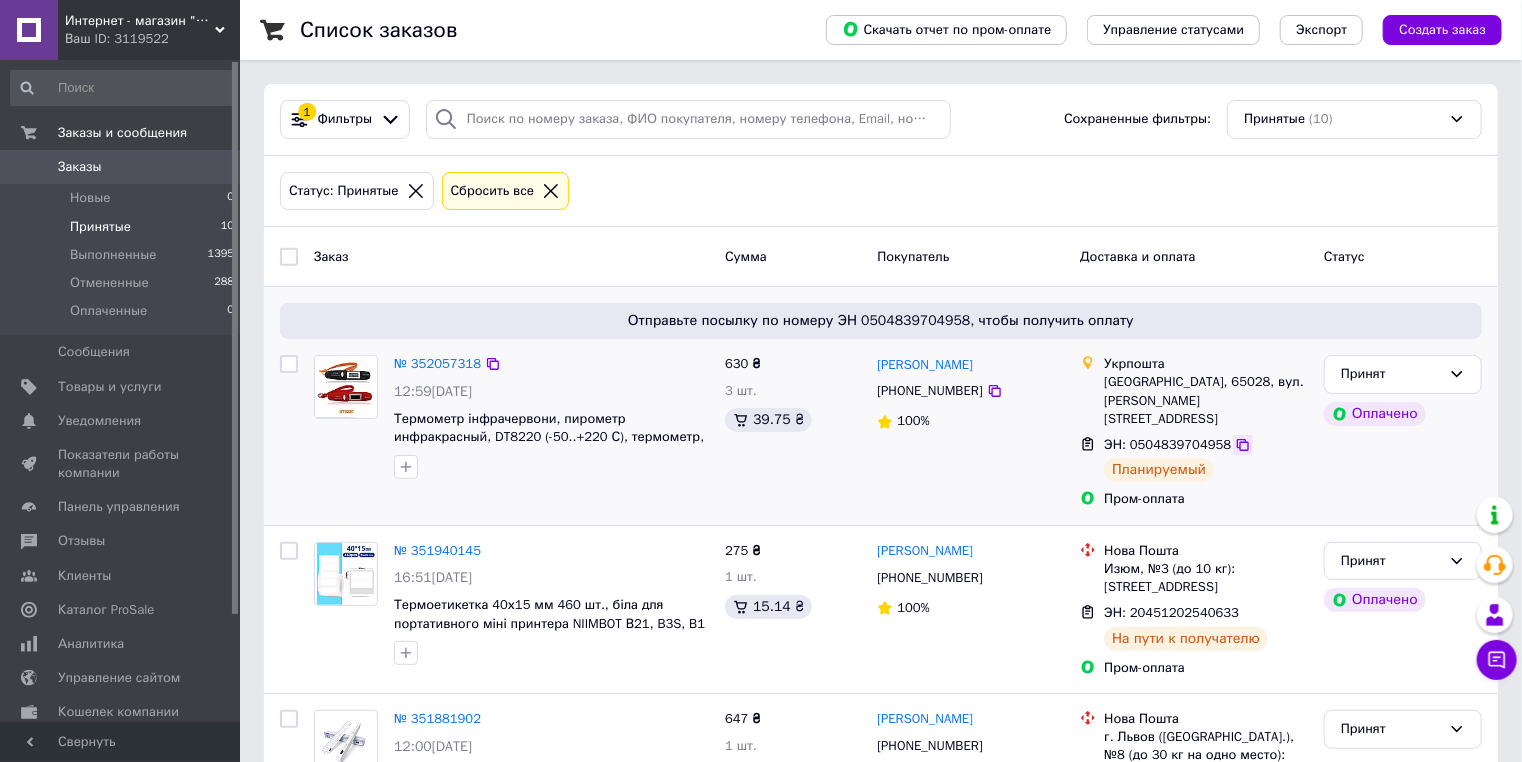 click 